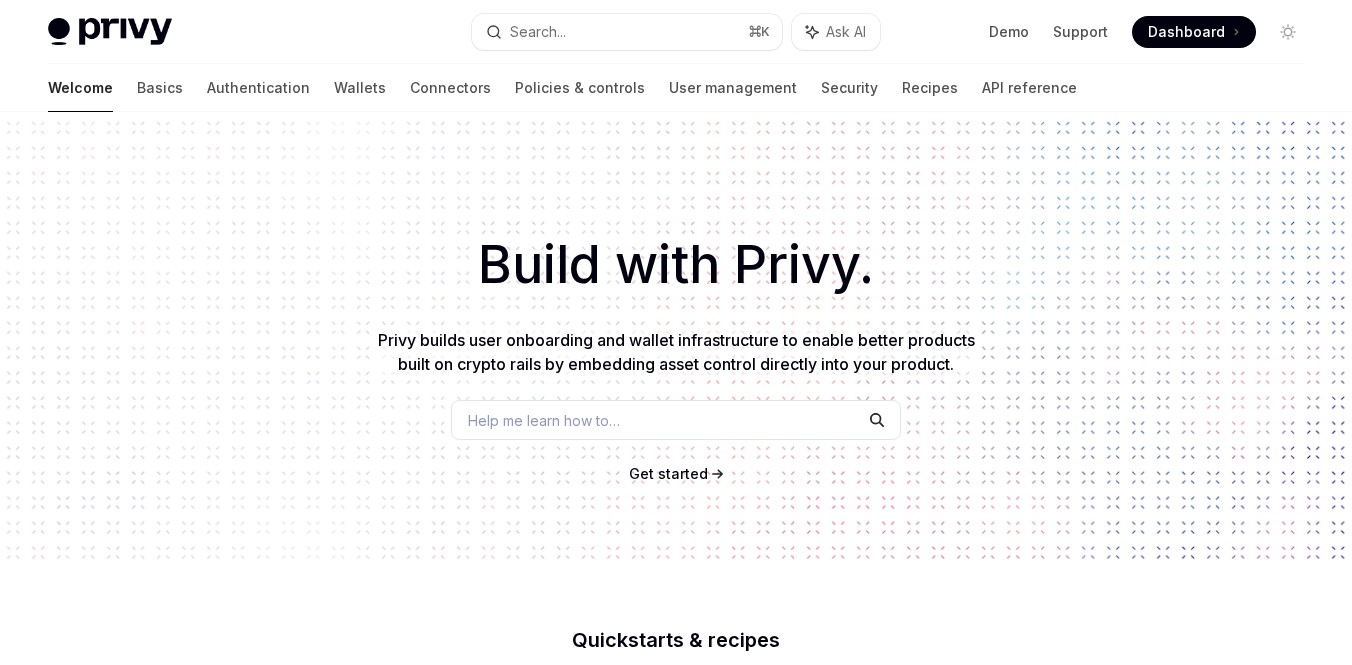 scroll, scrollTop: 0, scrollLeft: 0, axis: both 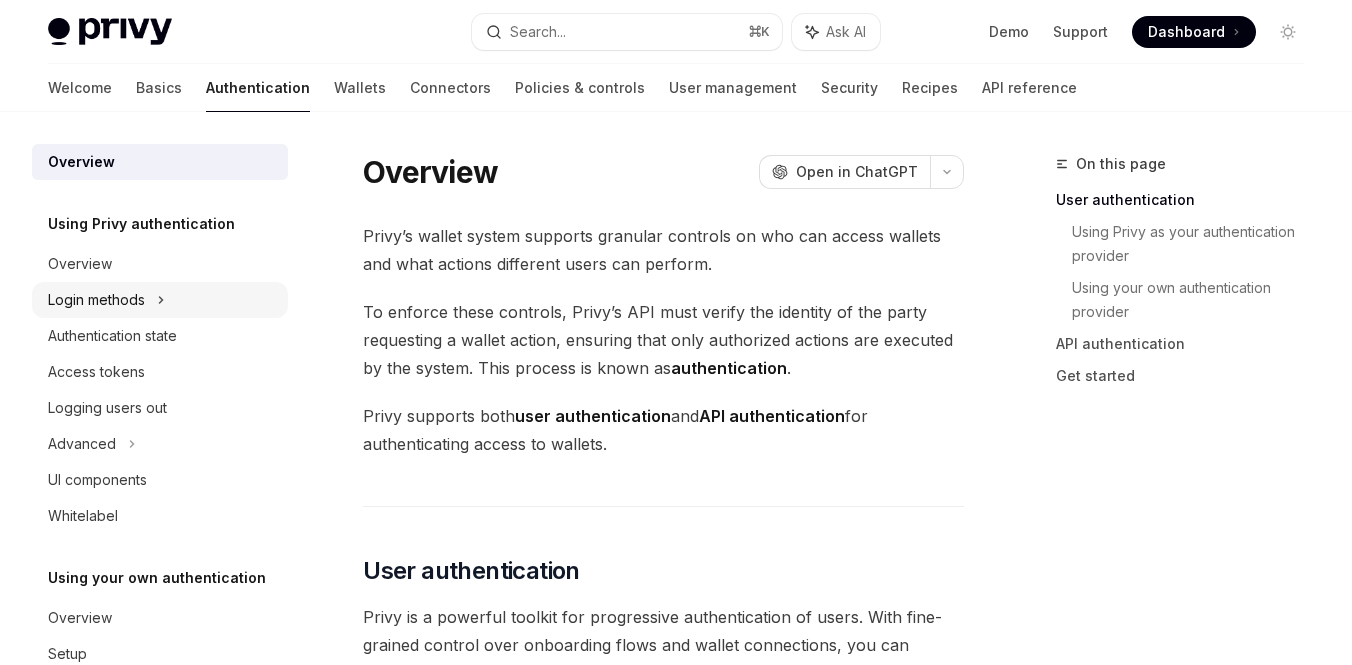 click on "Login methods" at bounding box center [96, 300] 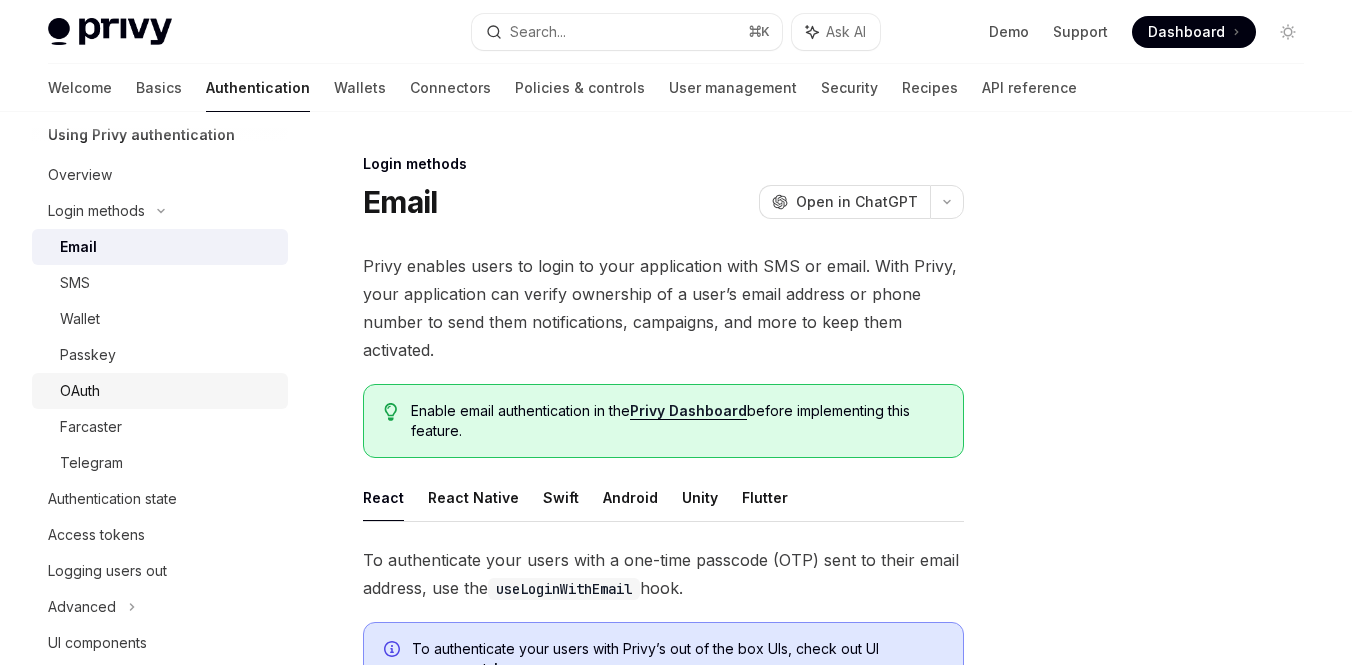 scroll, scrollTop: 104, scrollLeft: 0, axis: vertical 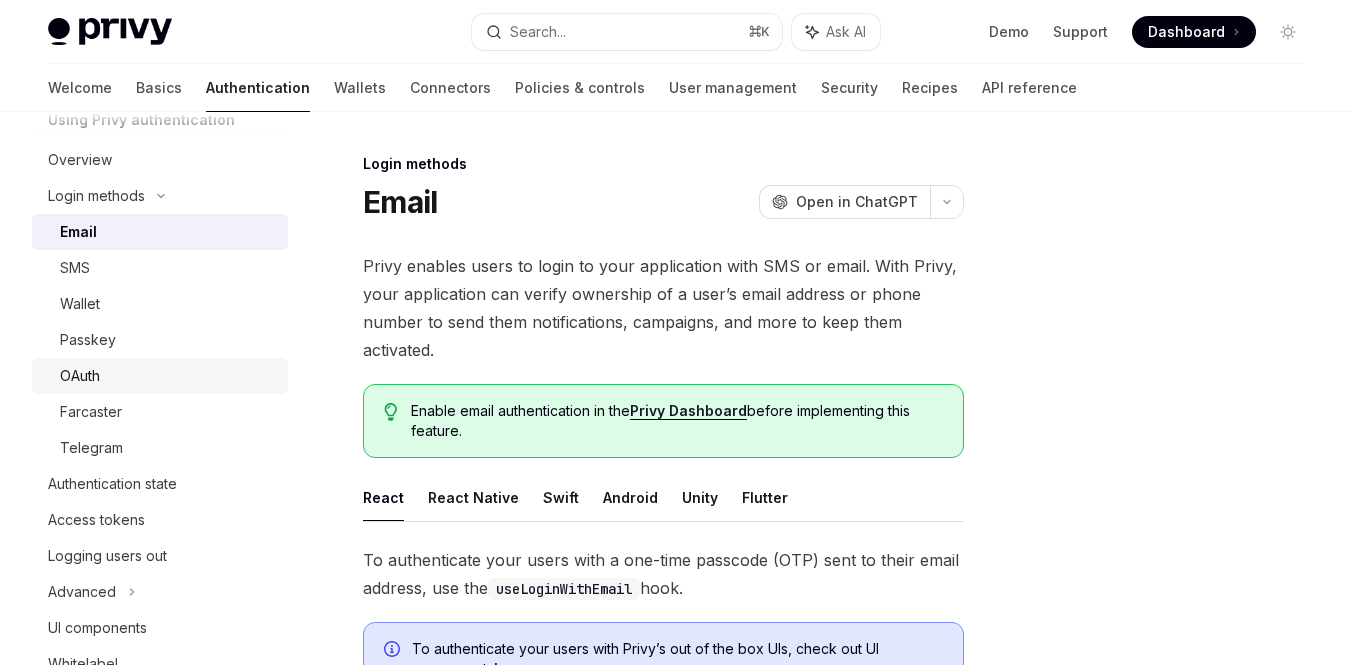 click on "OAuth" at bounding box center [168, 376] 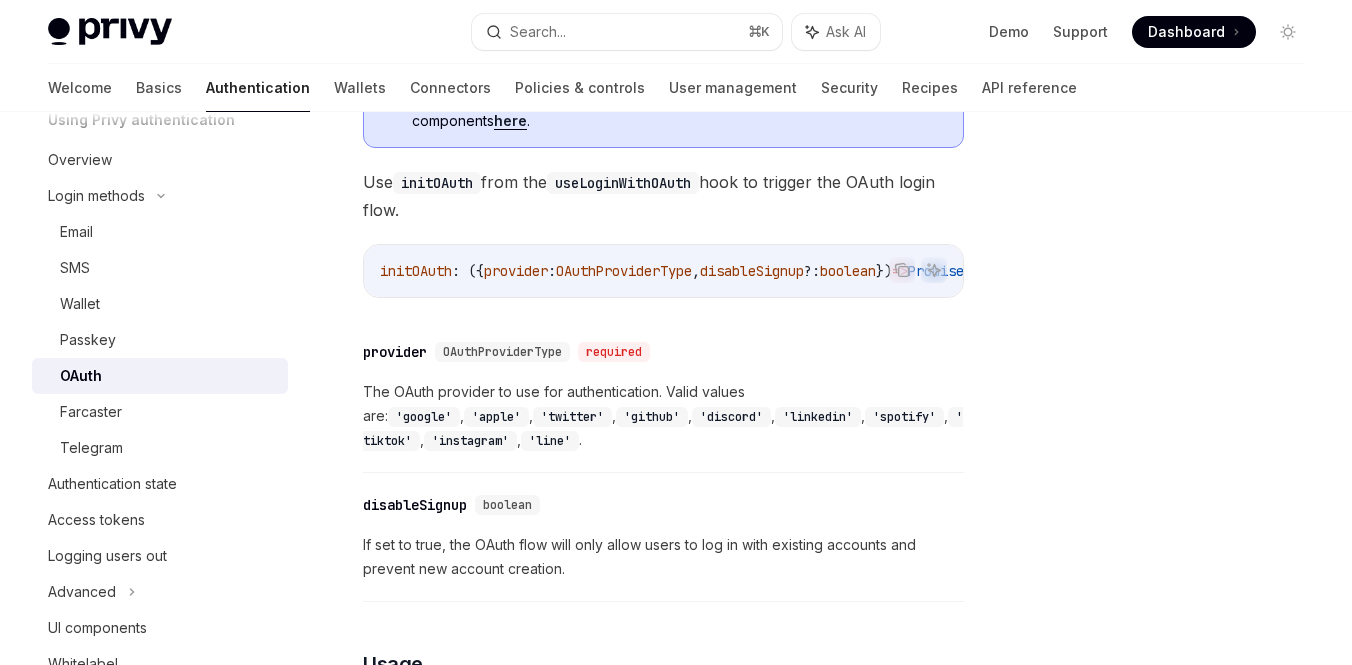 scroll, scrollTop: 785, scrollLeft: 0, axis: vertical 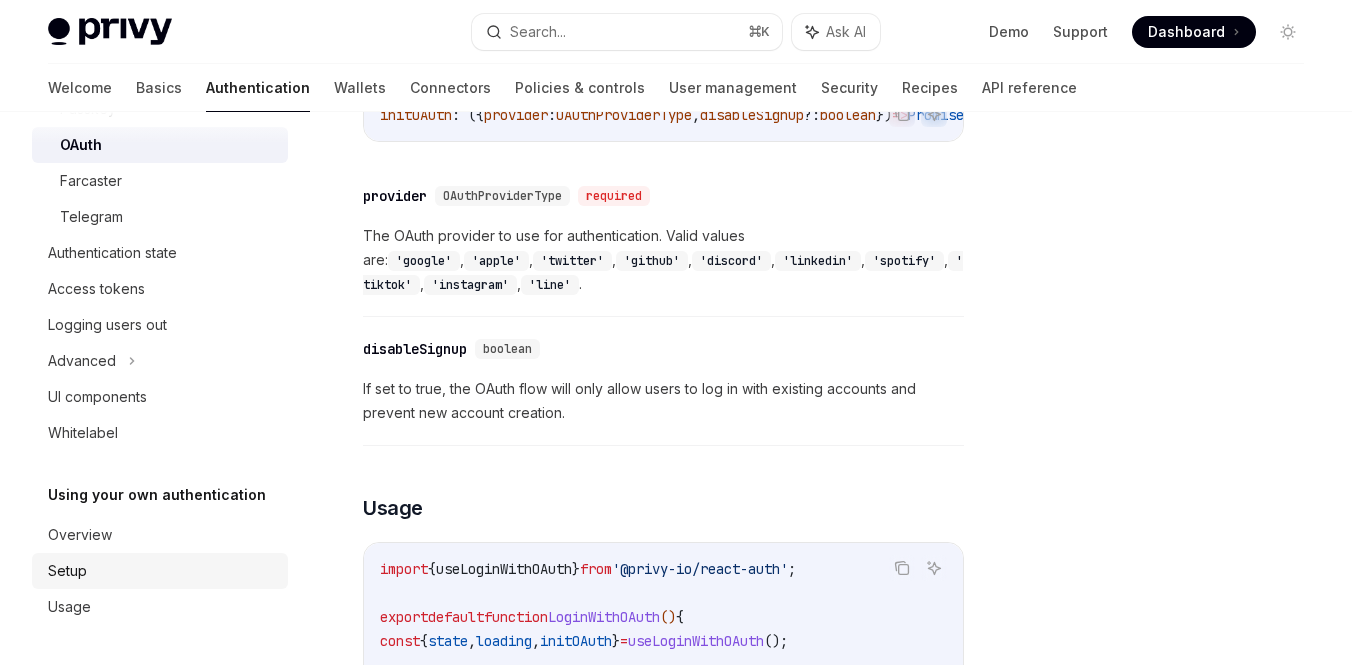 click on "Setup" at bounding box center (160, 571) 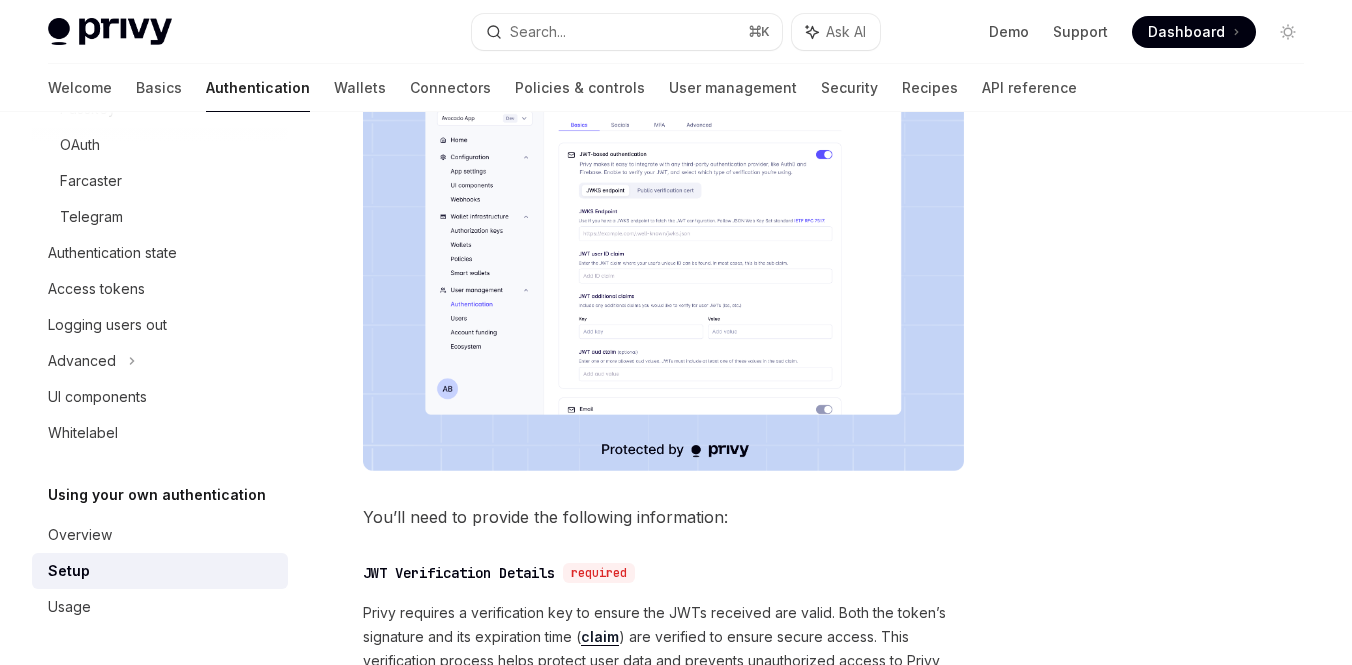 scroll, scrollTop: 537, scrollLeft: 0, axis: vertical 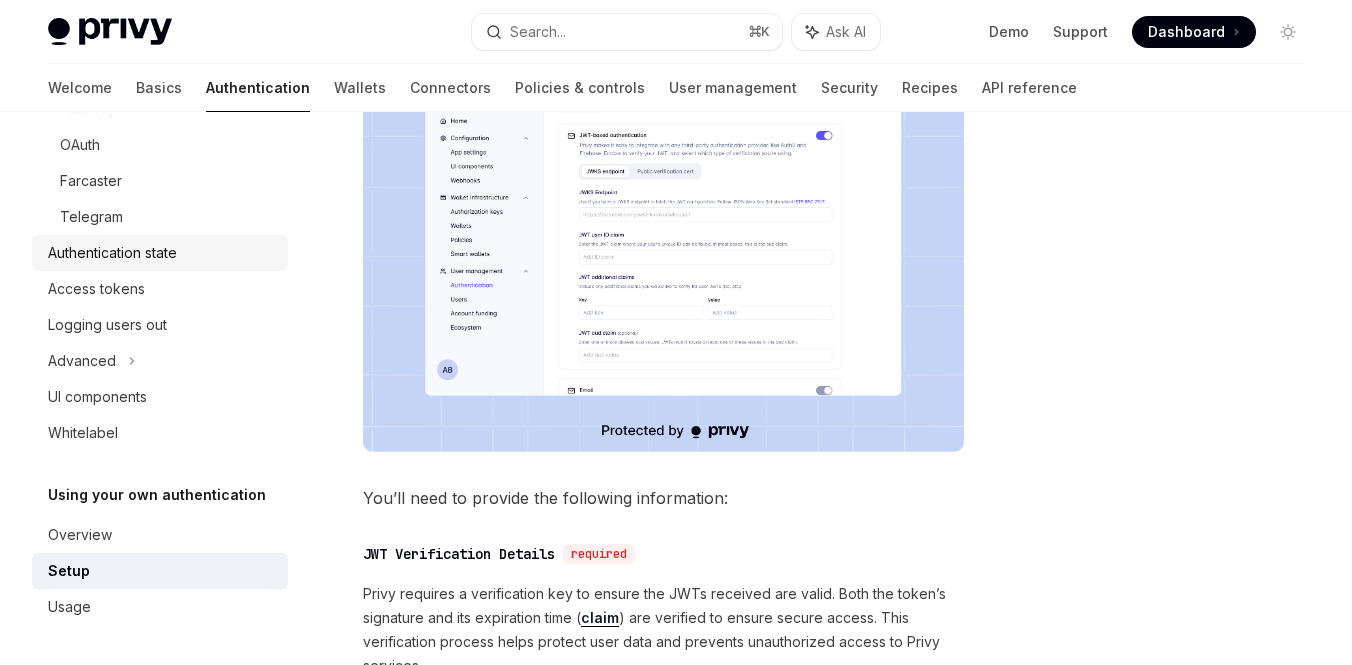 click on "Authentication state" at bounding box center (112, 253) 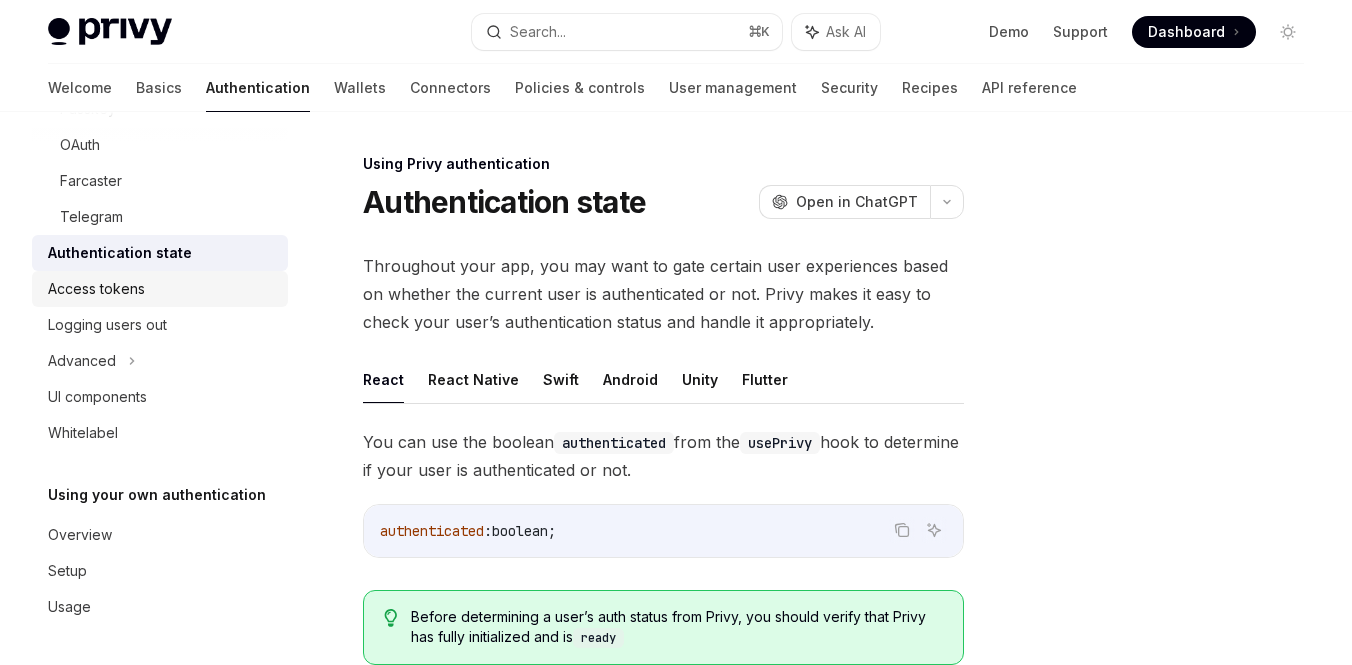 click on "Access tokens" at bounding box center (96, 289) 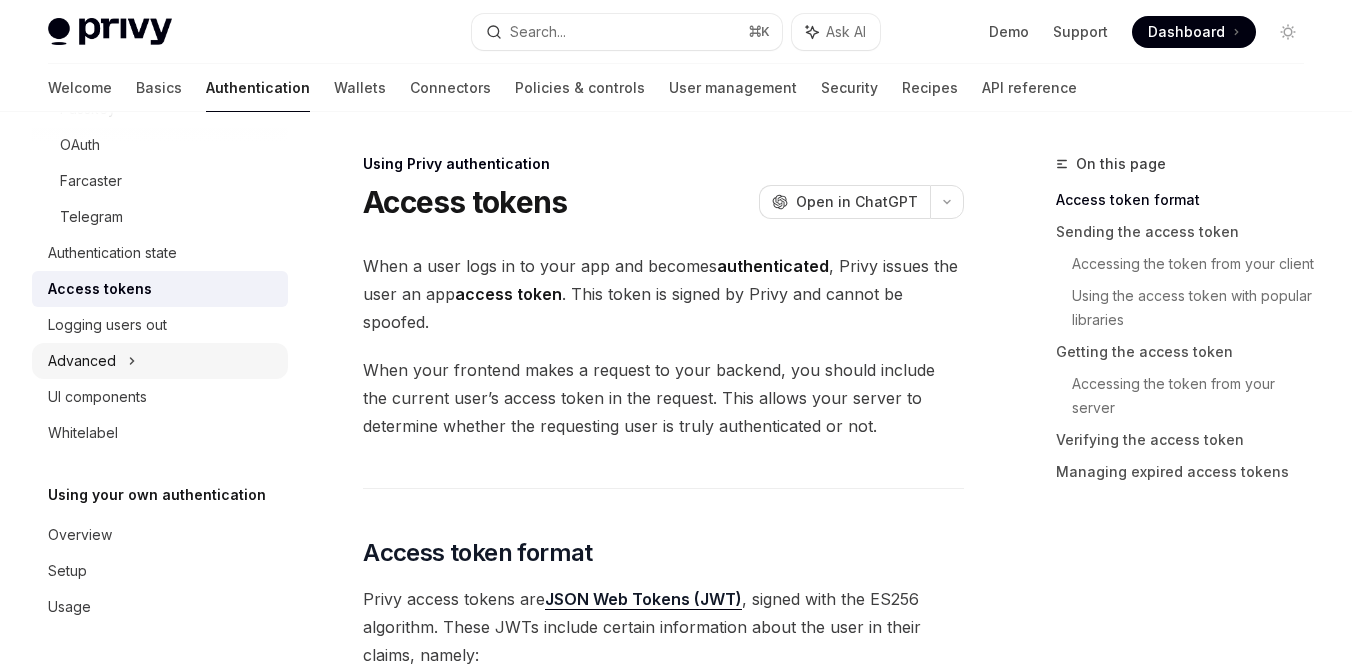 click on "Advanced" at bounding box center [160, 361] 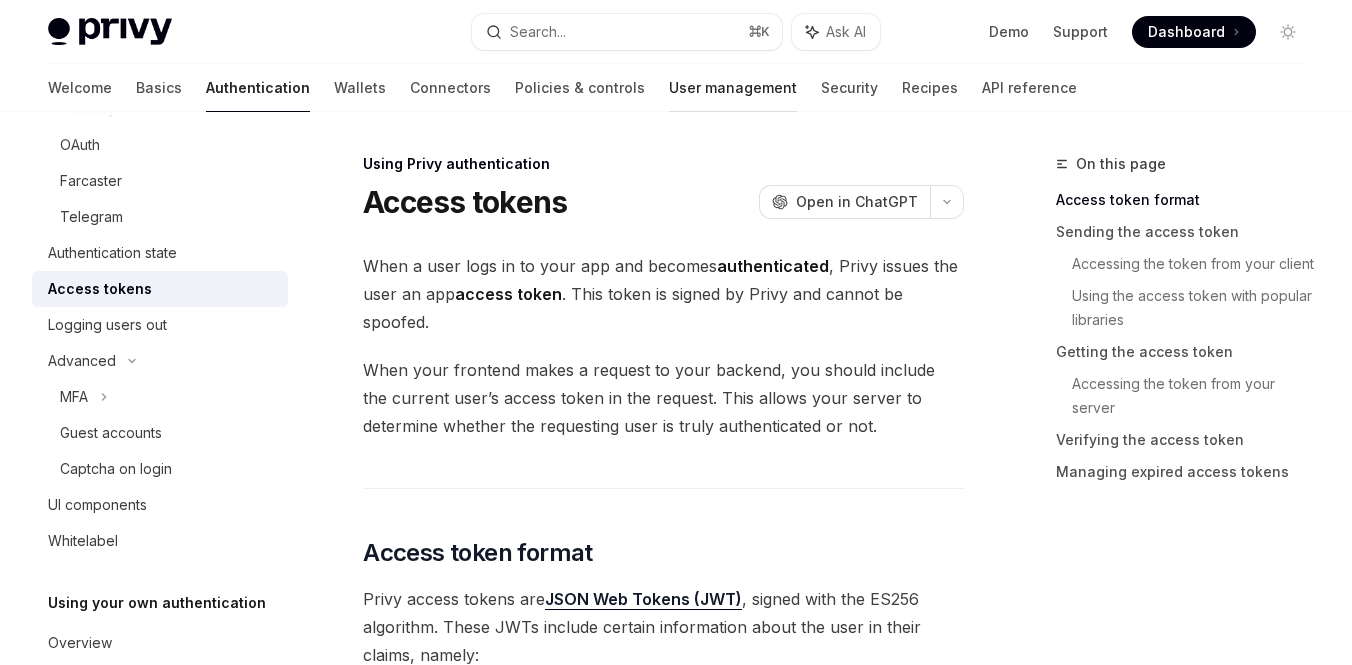 click on "User management" at bounding box center [733, 88] 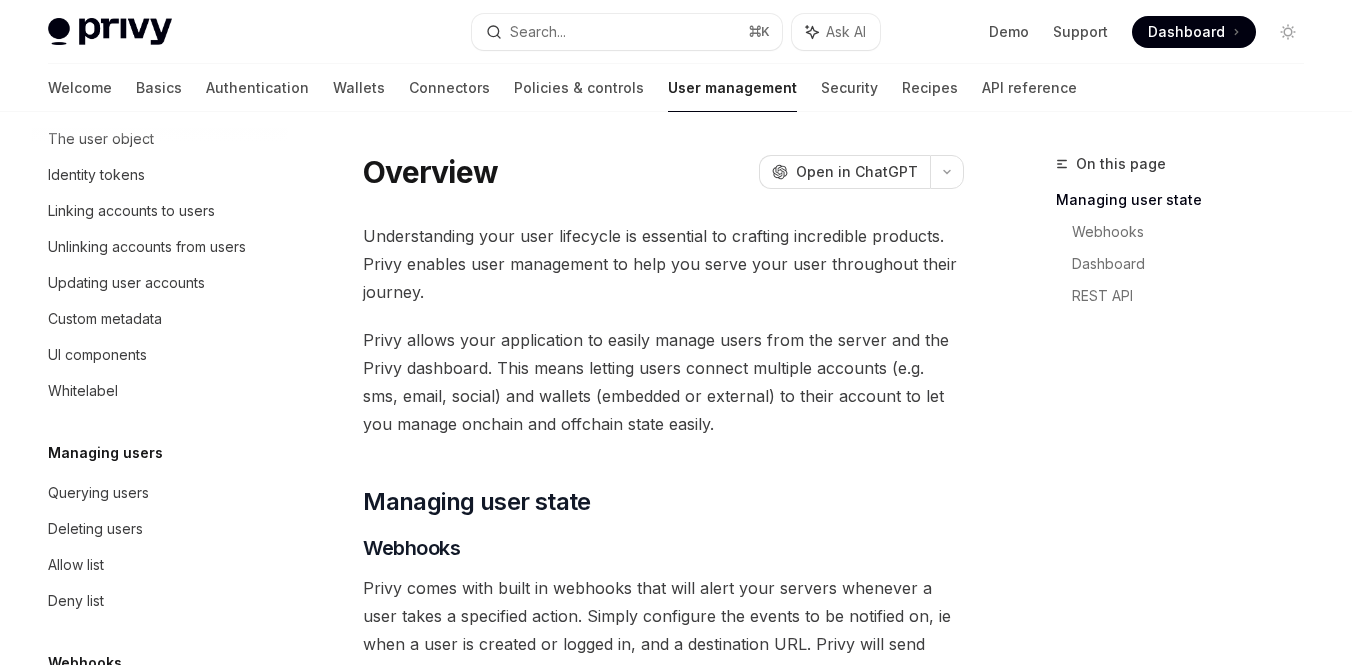 scroll, scrollTop: 0, scrollLeft: 0, axis: both 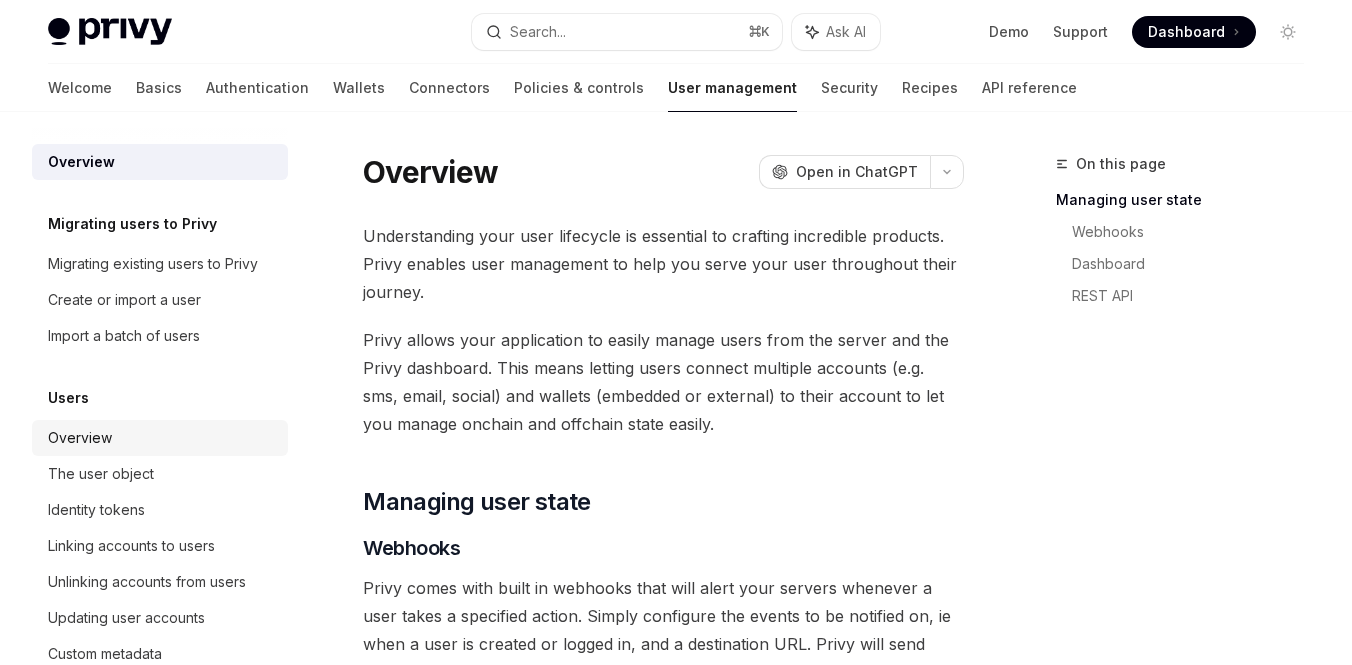 click on "Overview" at bounding box center (80, 438) 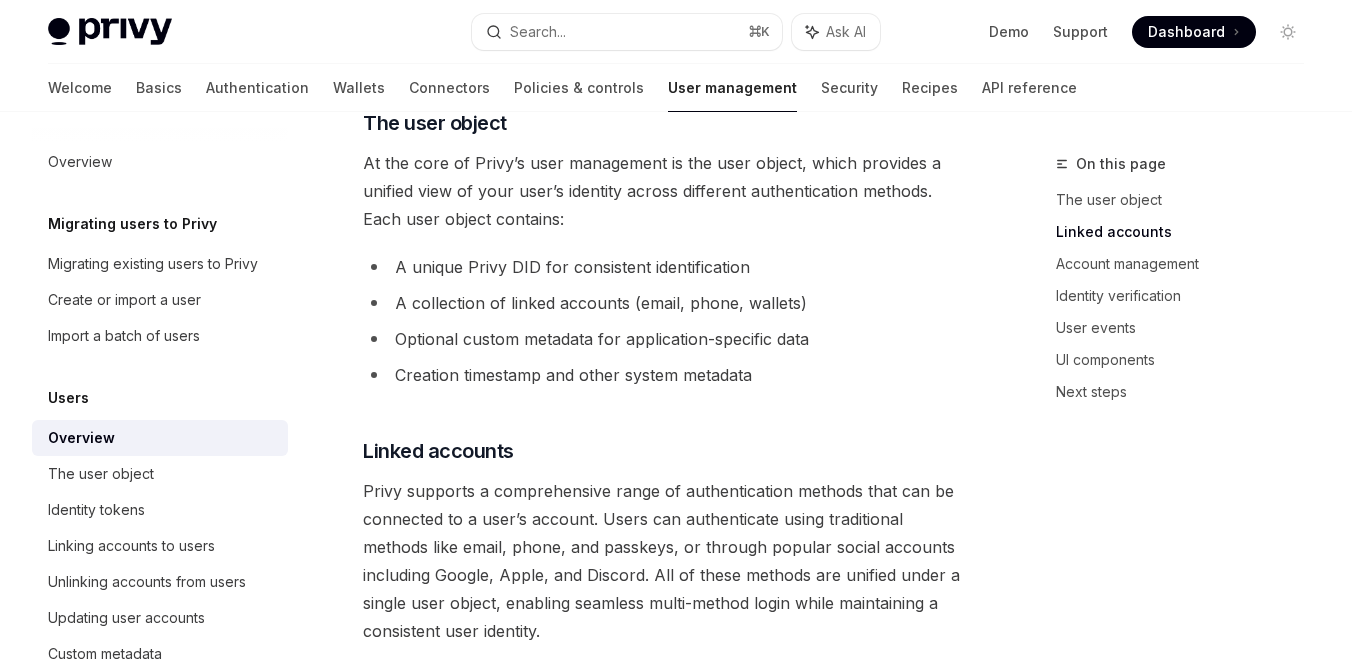 scroll, scrollTop: 740, scrollLeft: 0, axis: vertical 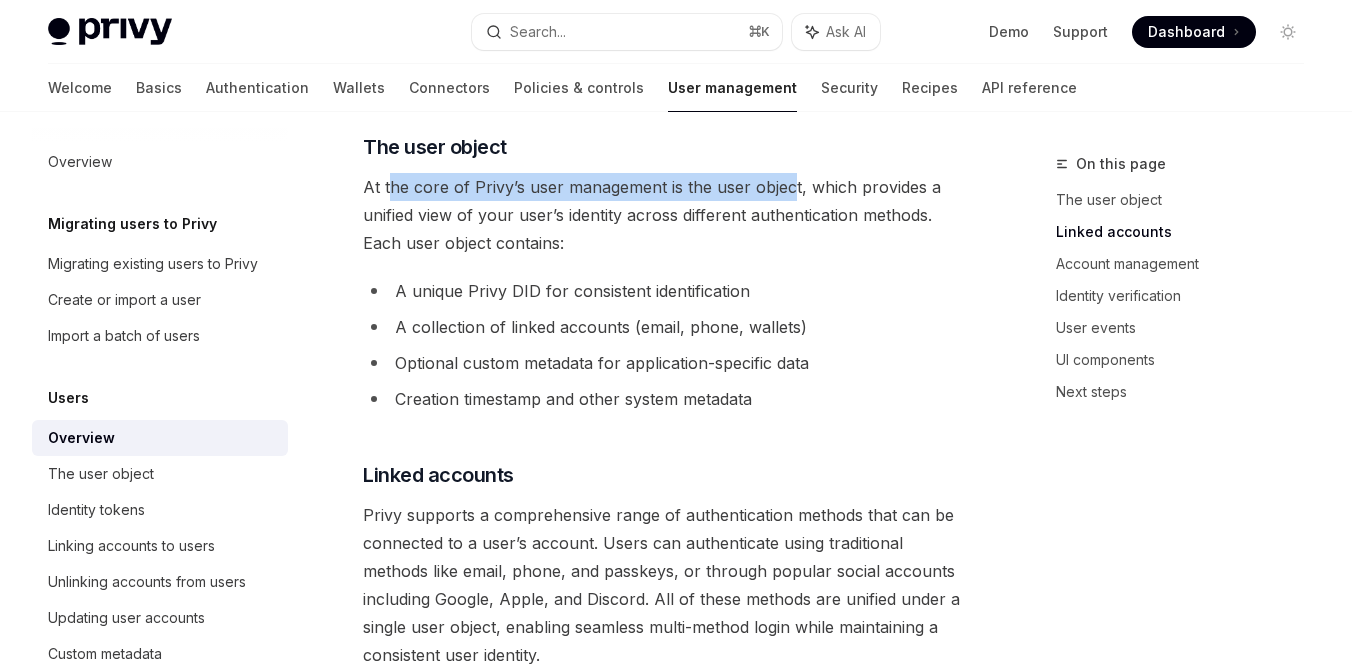 drag, startPoint x: 389, startPoint y: 187, endPoint x: 792, endPoint y: 187, distance: 403 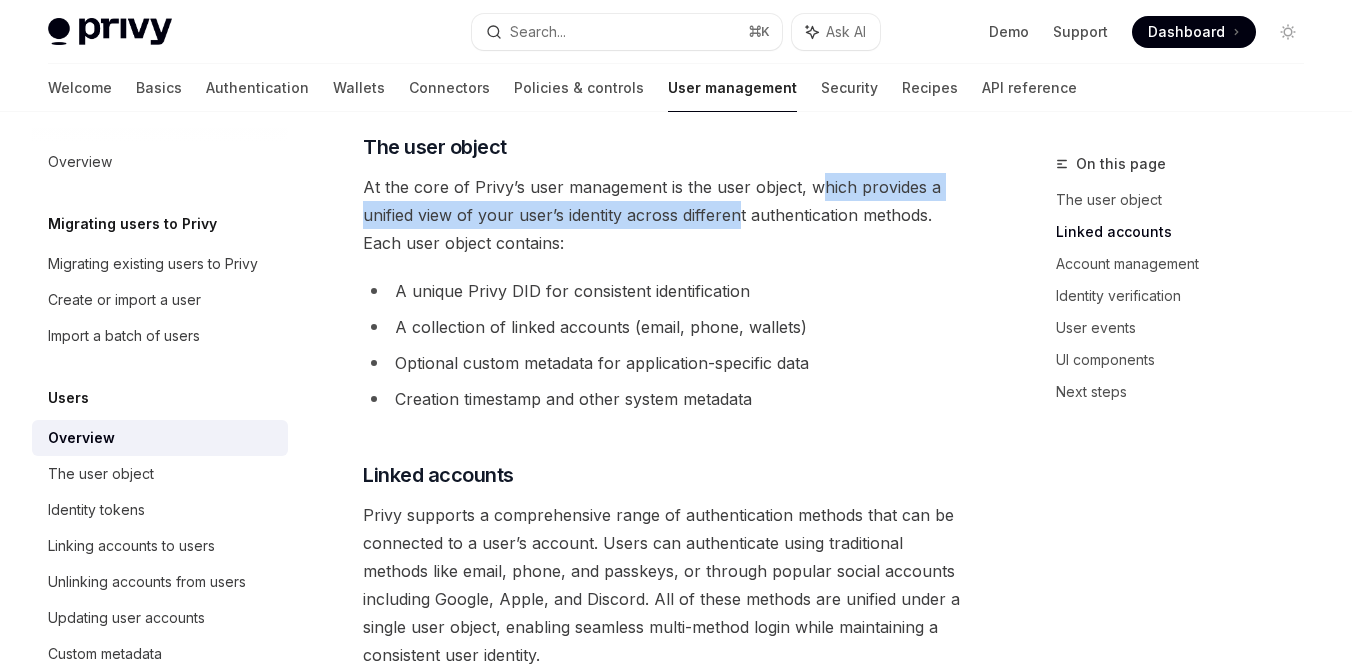drag, startPoint x: 814, startPoint y: 185, endPoint x: 742, endPoint y: 217, distance: 78.79086 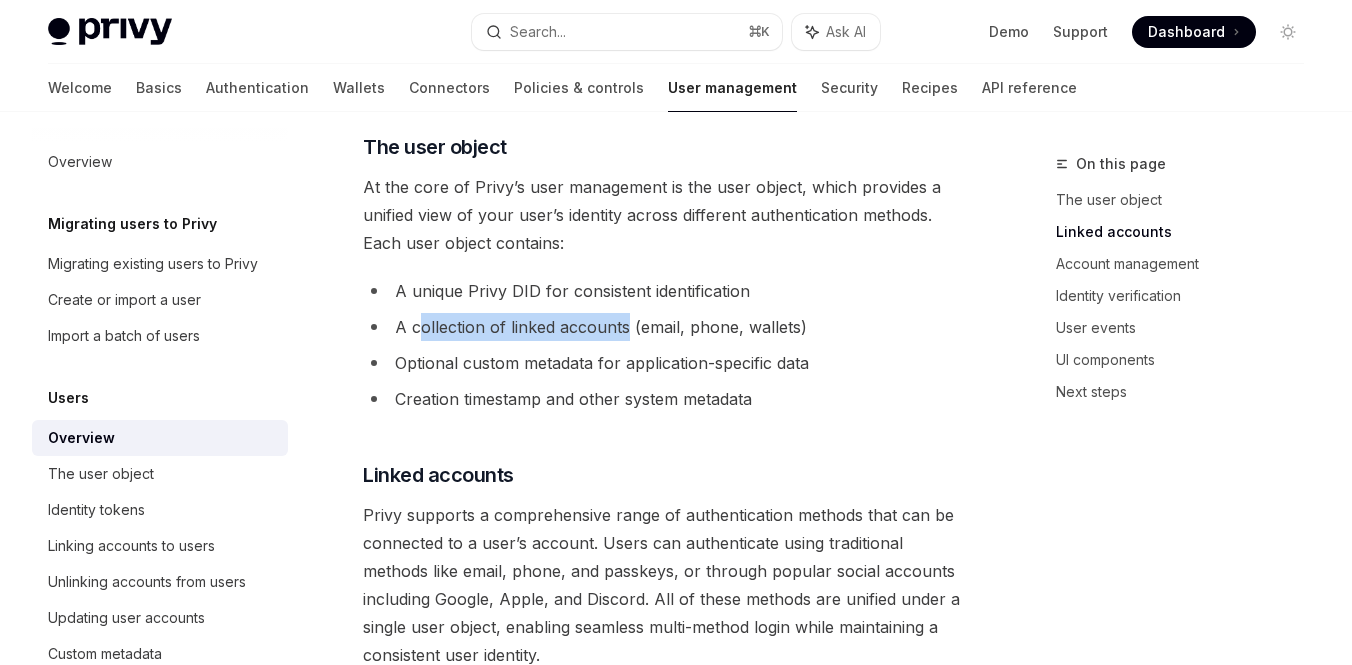 drag, startPoint x: 418, startPoint y: 322, endPoint x: 624, endPoint y: 317, distance: 206.06067 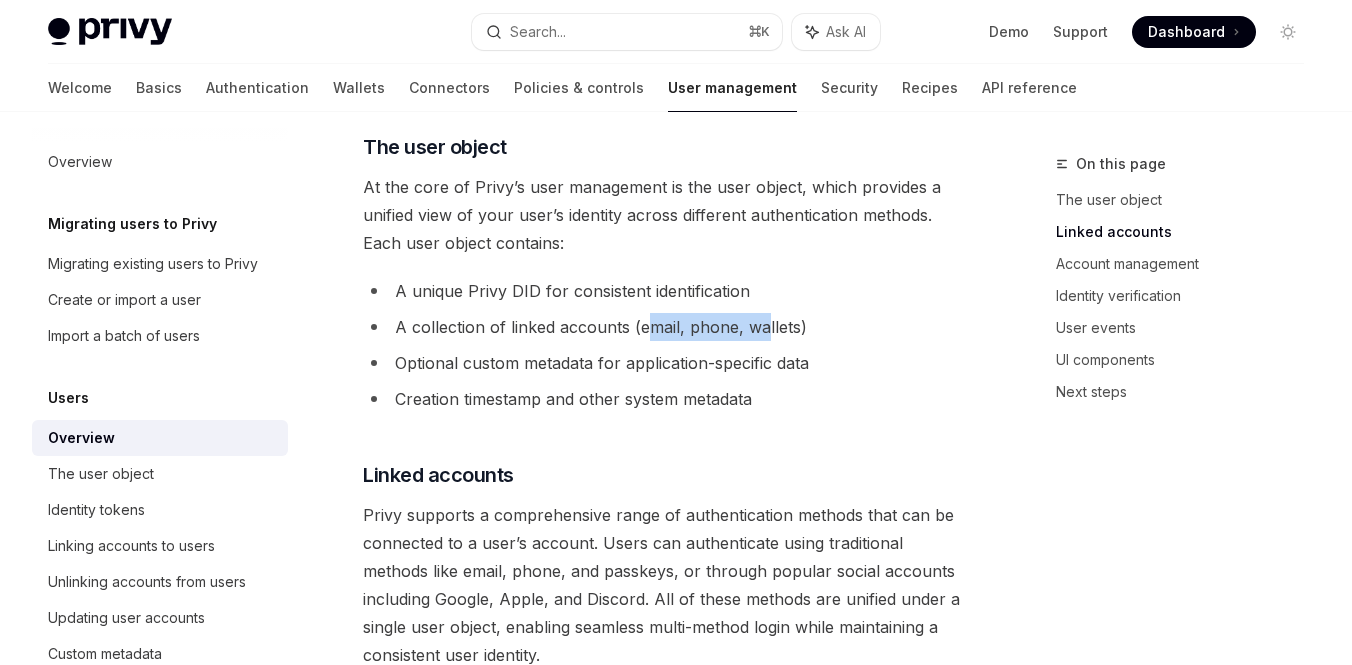 drag, startPoint x: 645, startPoint y: 323, endPoint x: 767, endPoint y: 320, distance: 122.03688 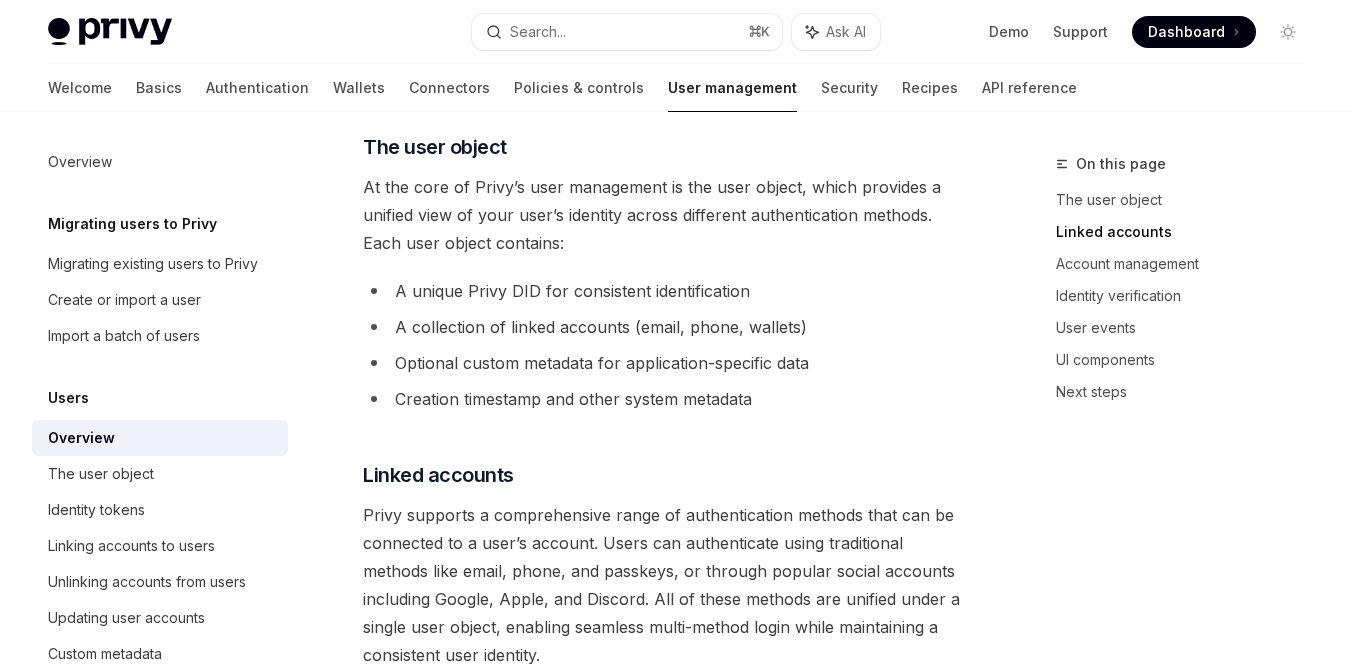 click on "A collection of linked accounts (email, phone, wallets)" at bounding box center [663, 327] 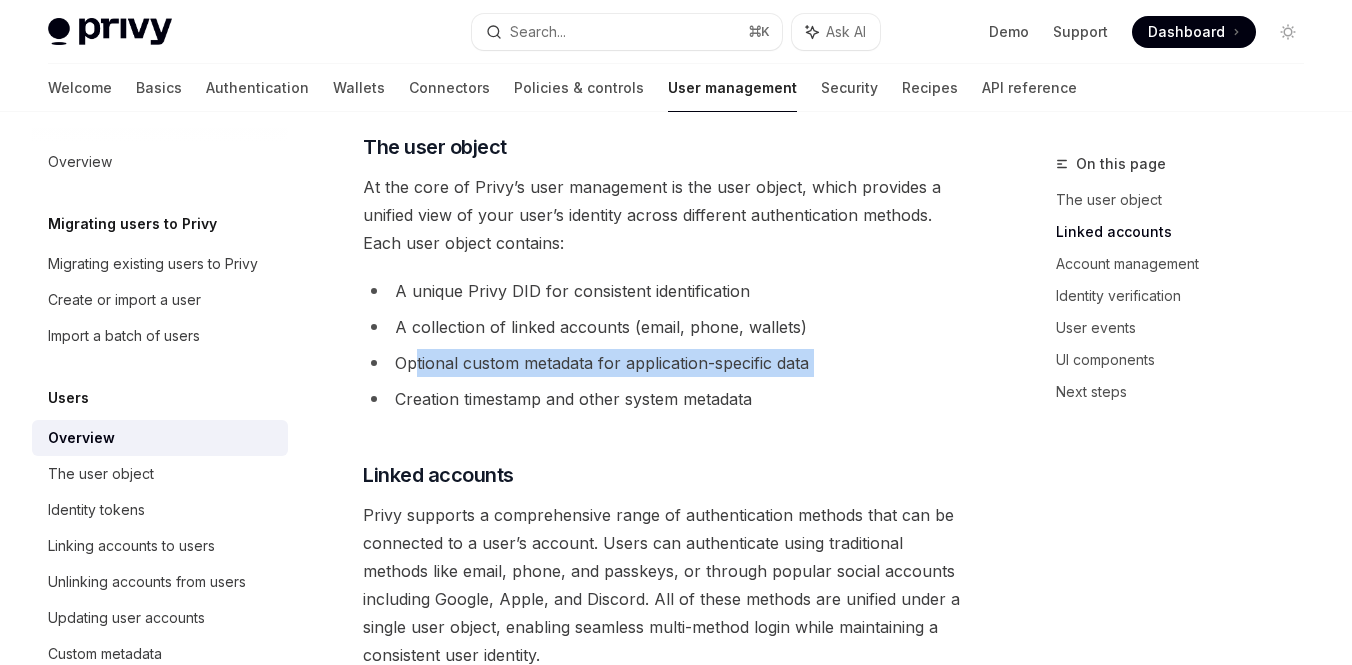 drag, startPoint x: 414, startPoint y: 362, endPoint x: 715, endPoint y: 384, distance: 301.80292 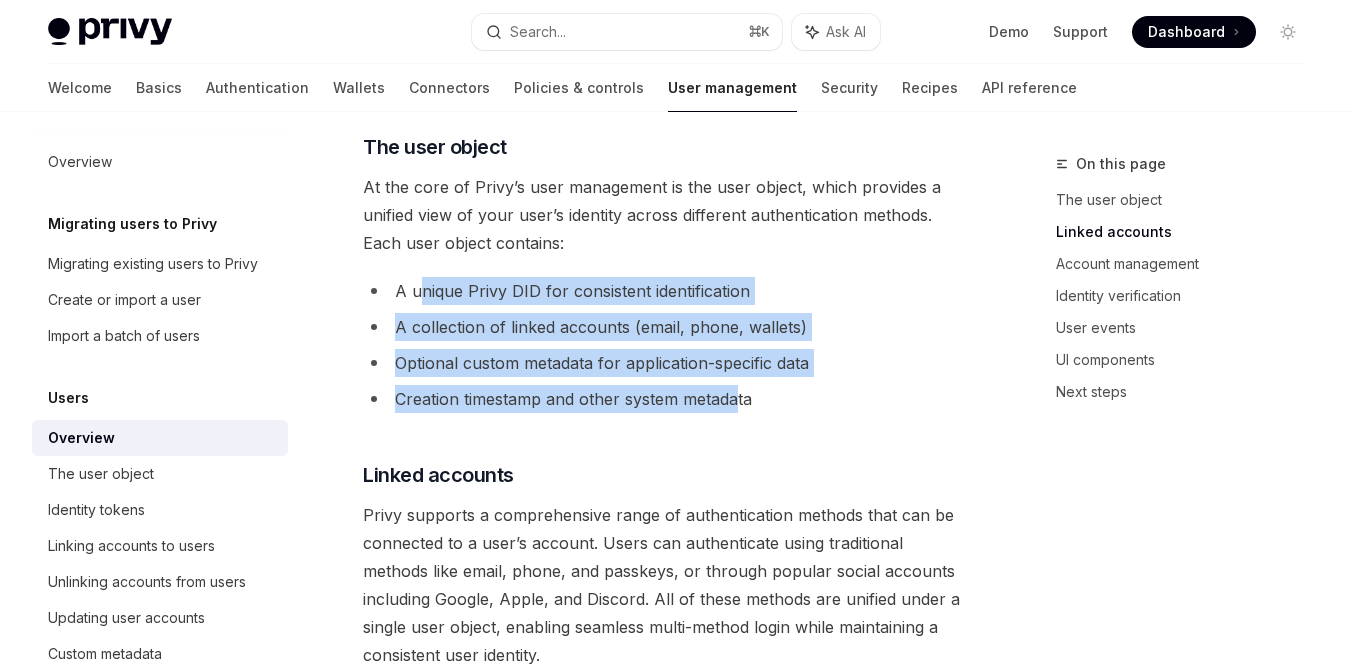 drag, startPoint x: 735, startPoint y: 399, endPoint x: 424, endPoint y: 287, distance: 330.55258 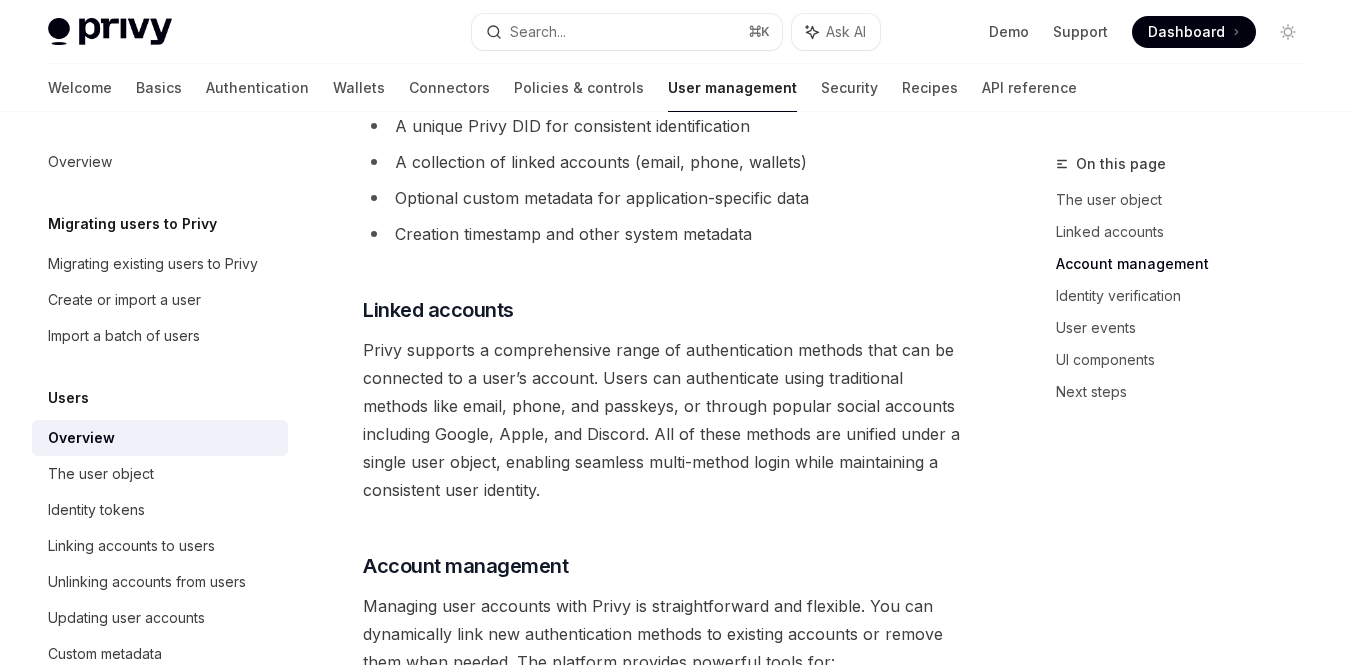 scroll, scrollTop: 939, scrollLeft: 0, axis: vertical 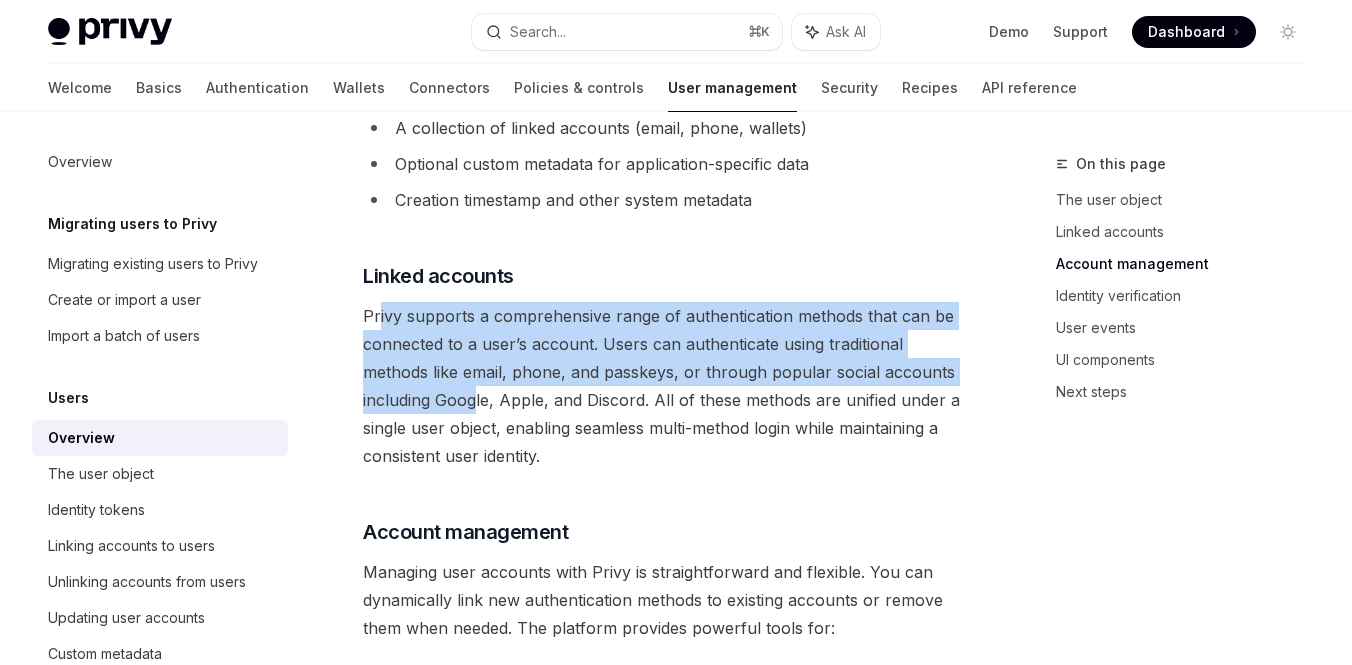 drag, startPoint x: 379, startPoint y: 317, endPoint x: 494, endPoint y: 414, distance: 150.446 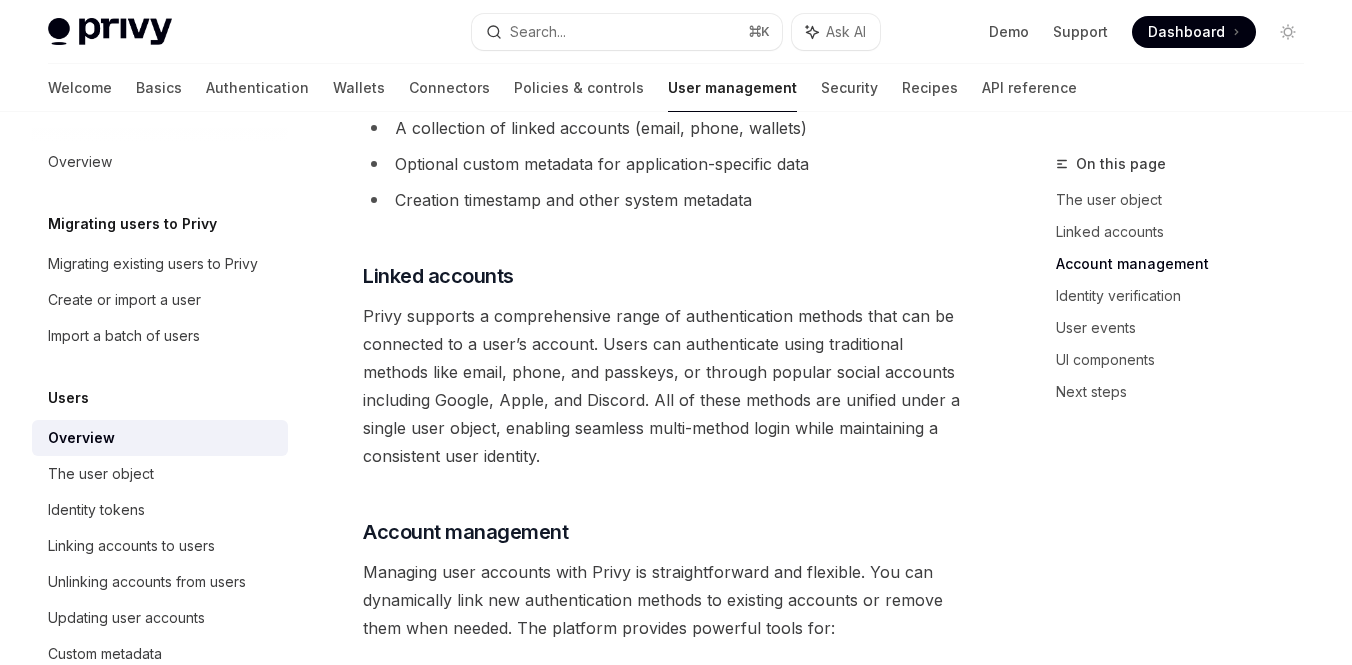click on "Privy supports a comprehensive range of authentication methods that can be connected to a user’s account. Users can authenticate using traditional methods like email, phone, and passkeys, or through popular social accounts including Google, Apple, and Discord. All of these methods are unified under a single user object, enabling seamless multi-method login while maintaining a consistent user identity." at bounding box center [663, 386] 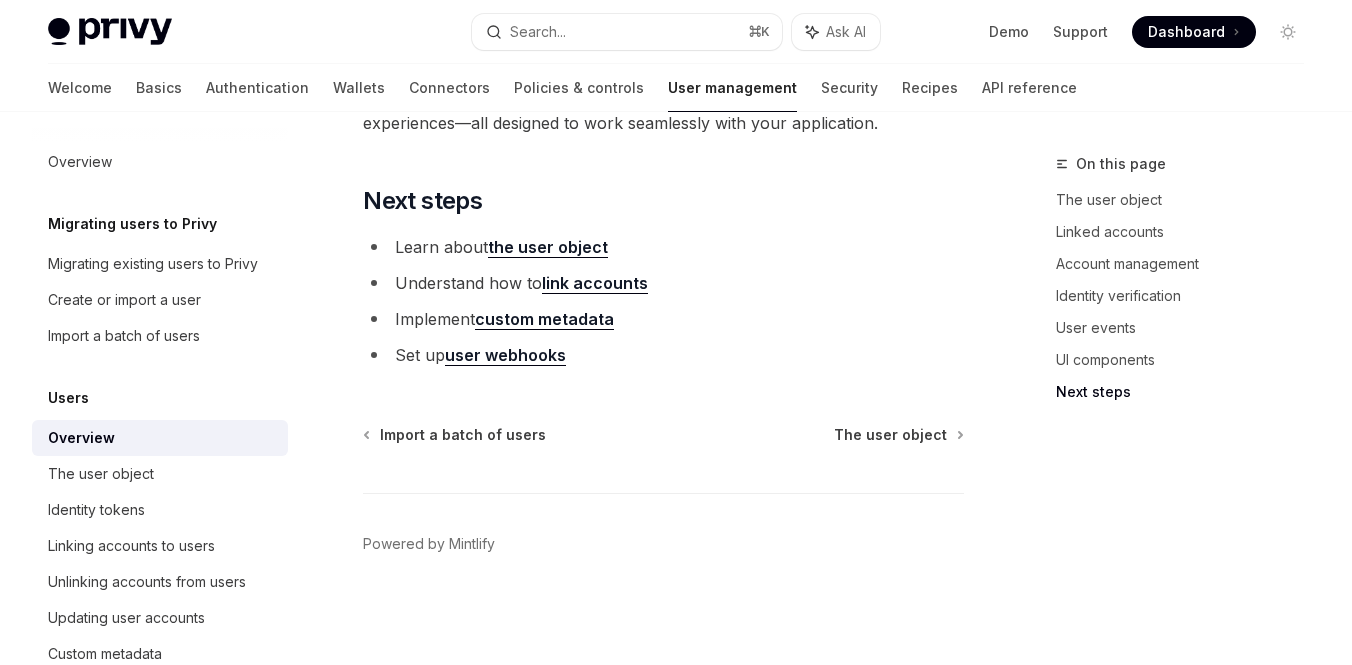 scroll, scrollTop: 2301, scrollLeft: 0, axis: vertical 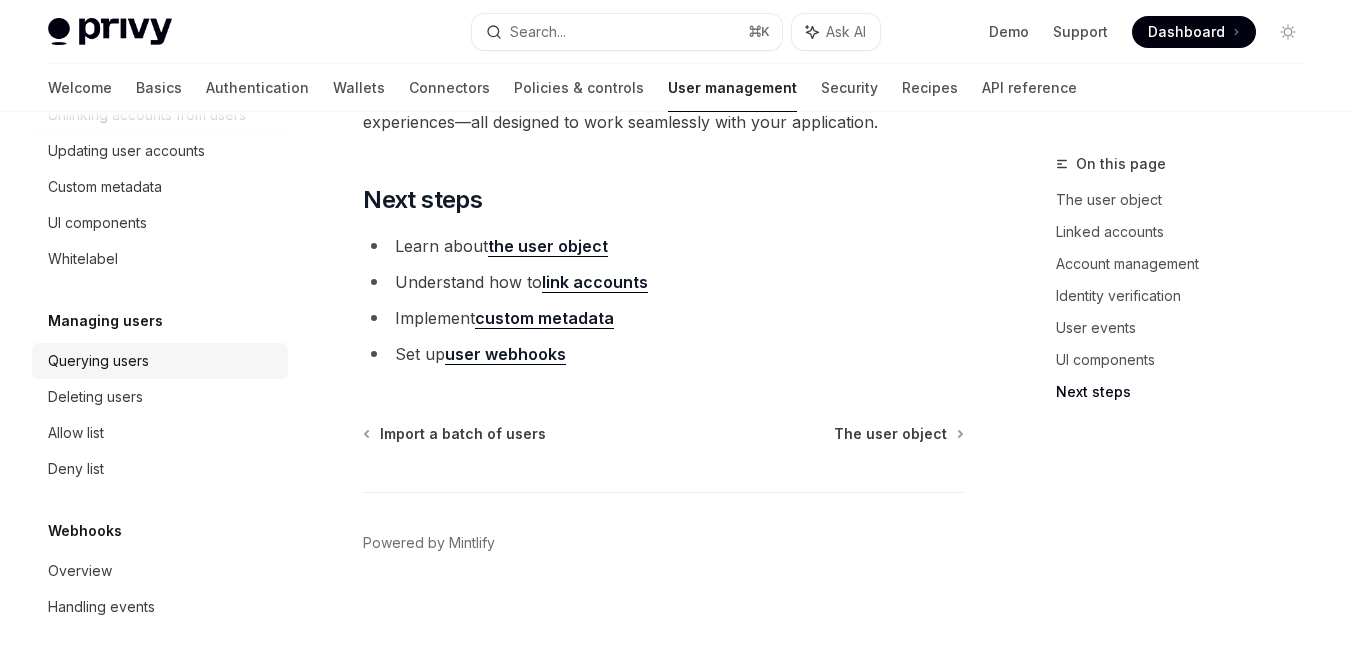 click on "Querying users" at bounding box center (162, 361) 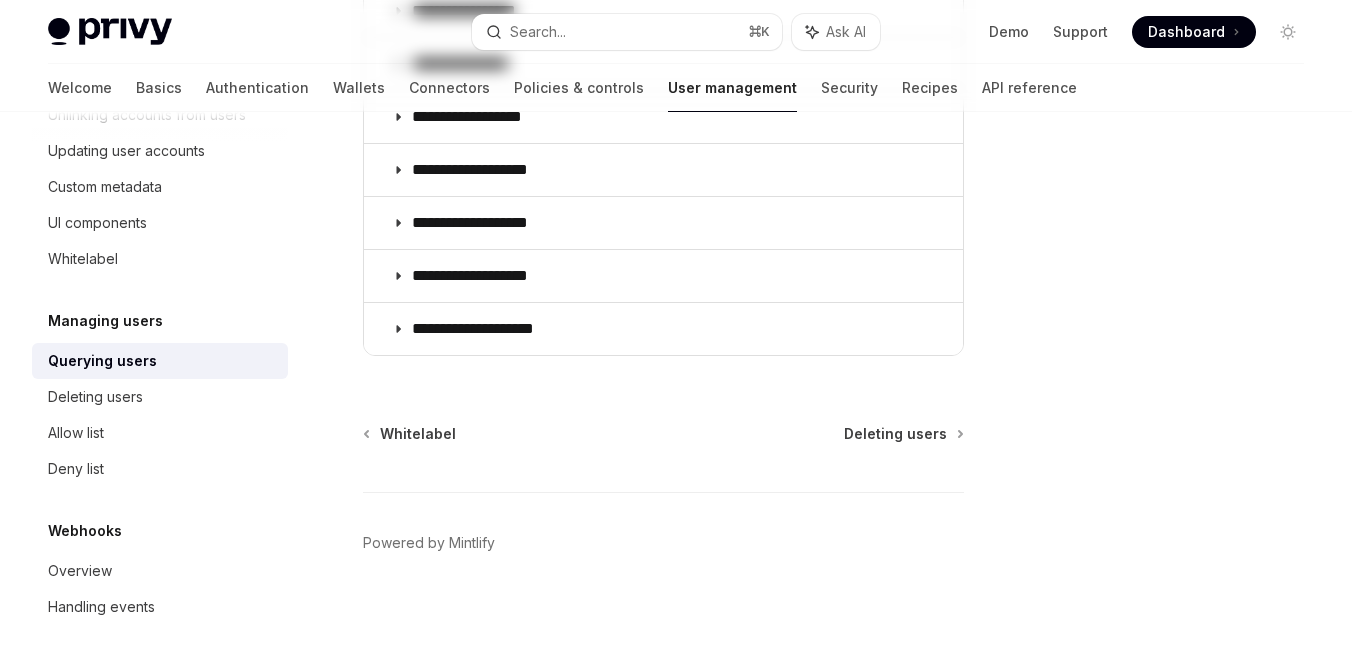 scroll, scrollTop: 0, scrollLeft: 0, axis: both 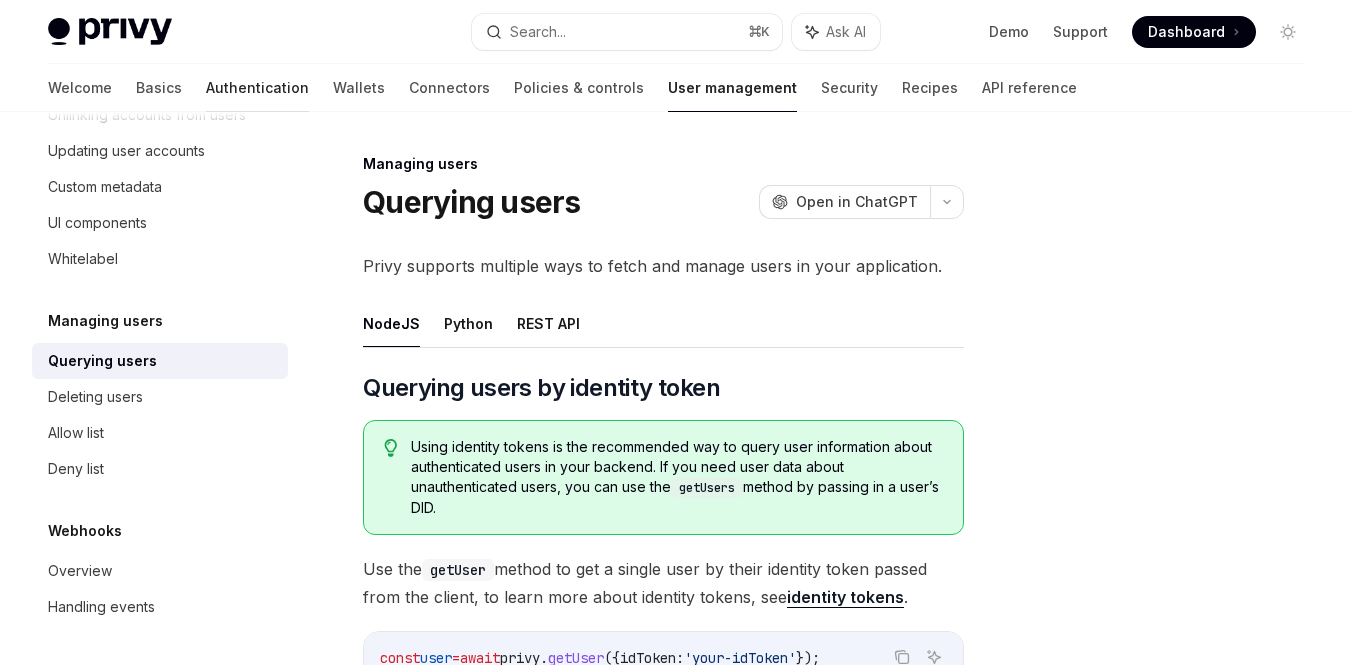 click on "Authentication" at bounding box center (257, 88) 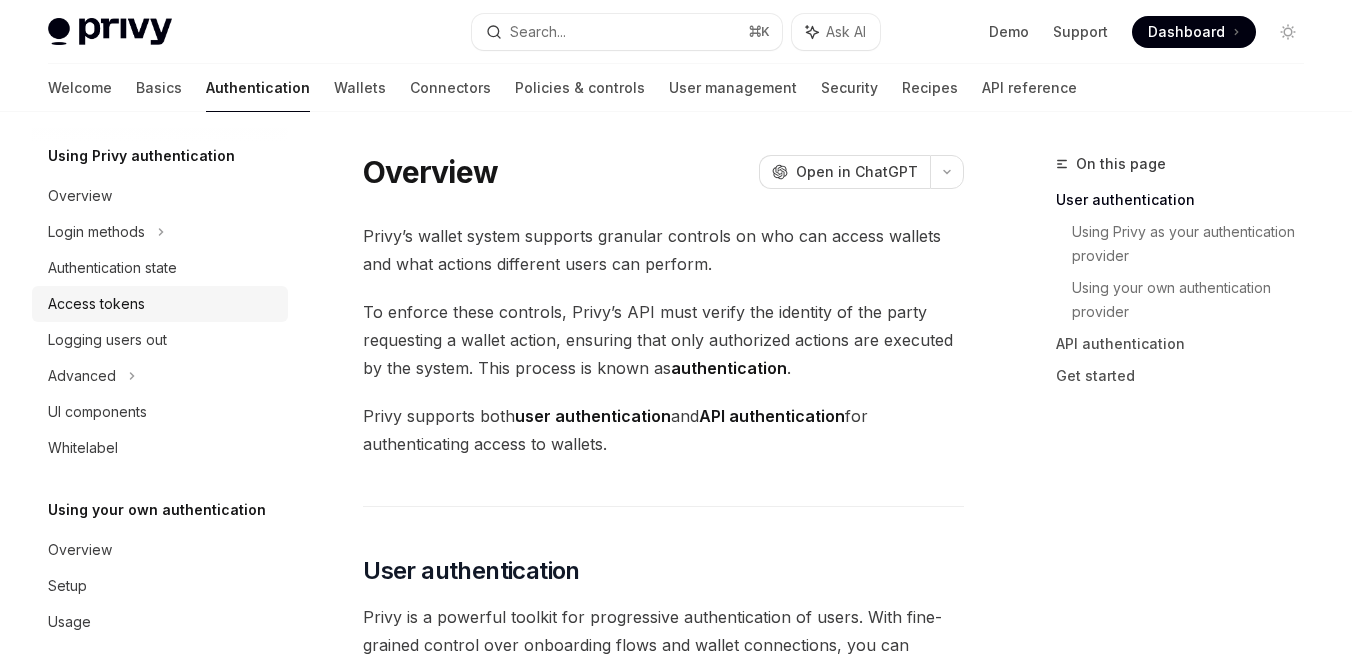 scroll, scrollTop: 75, scrollLeft: 0, axis: vertical 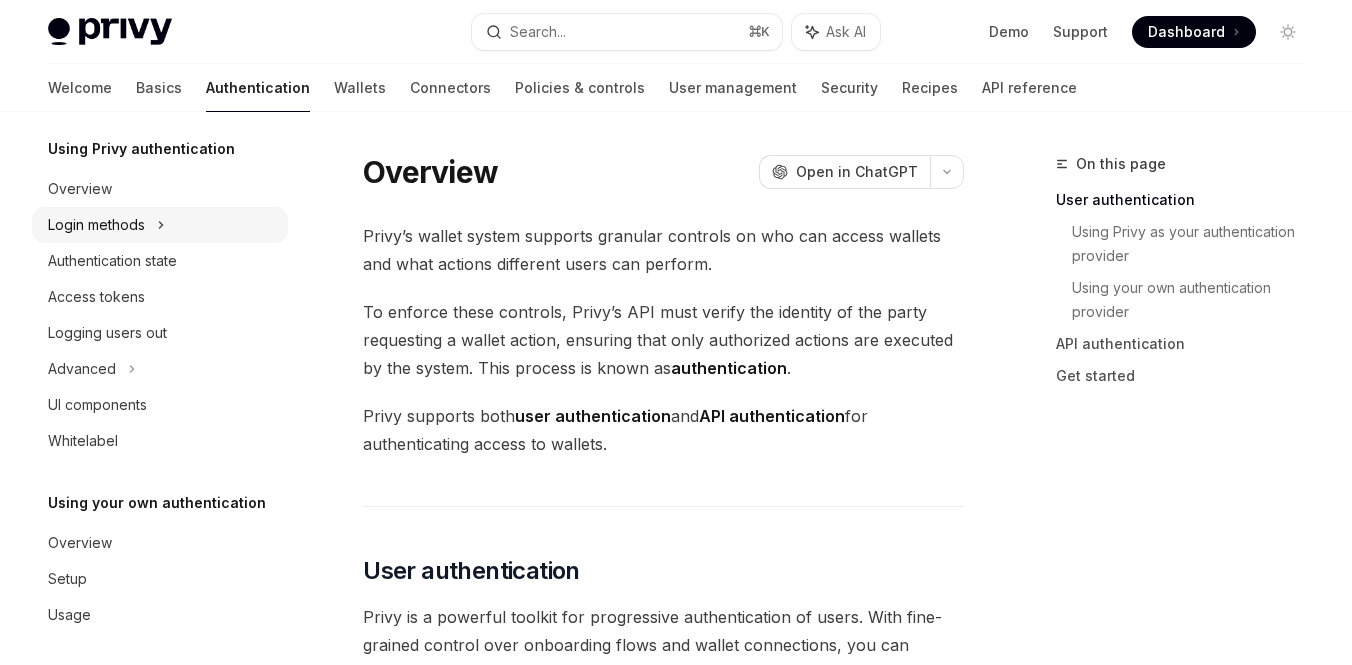 click on "Login methods" at bounding box center (96, 225) 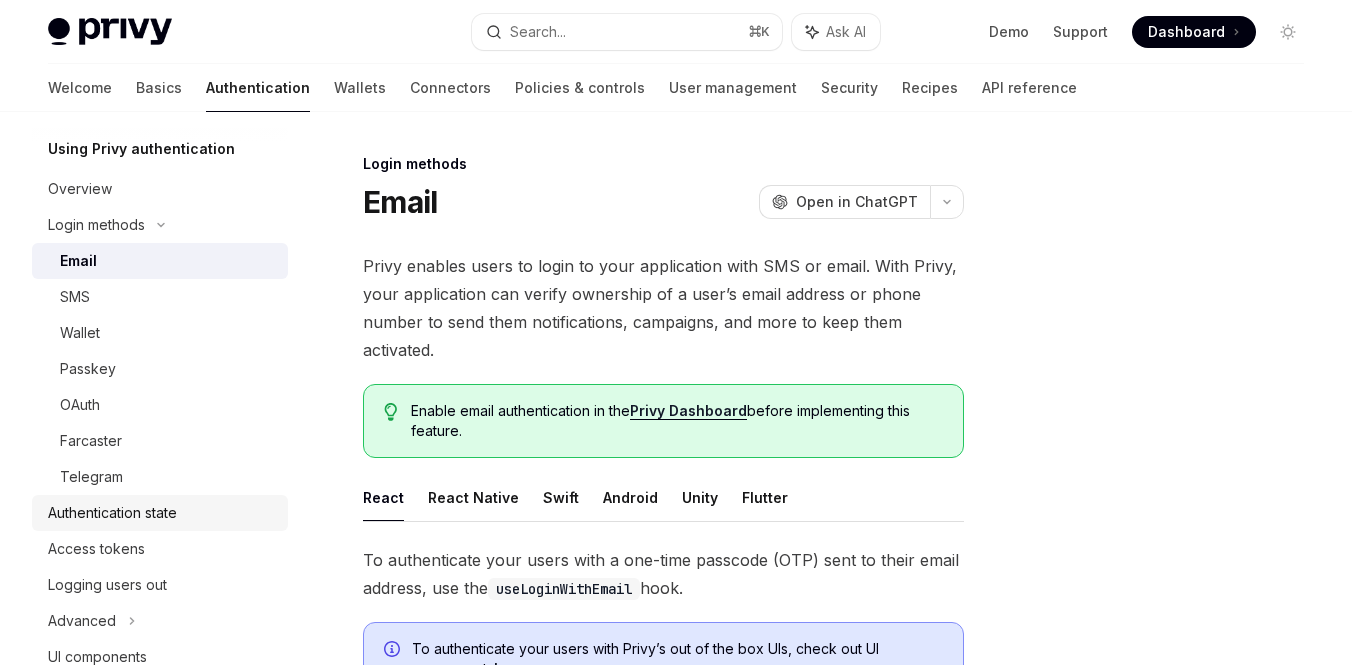 click on "Authentication state" at bounding box center [112, 513] 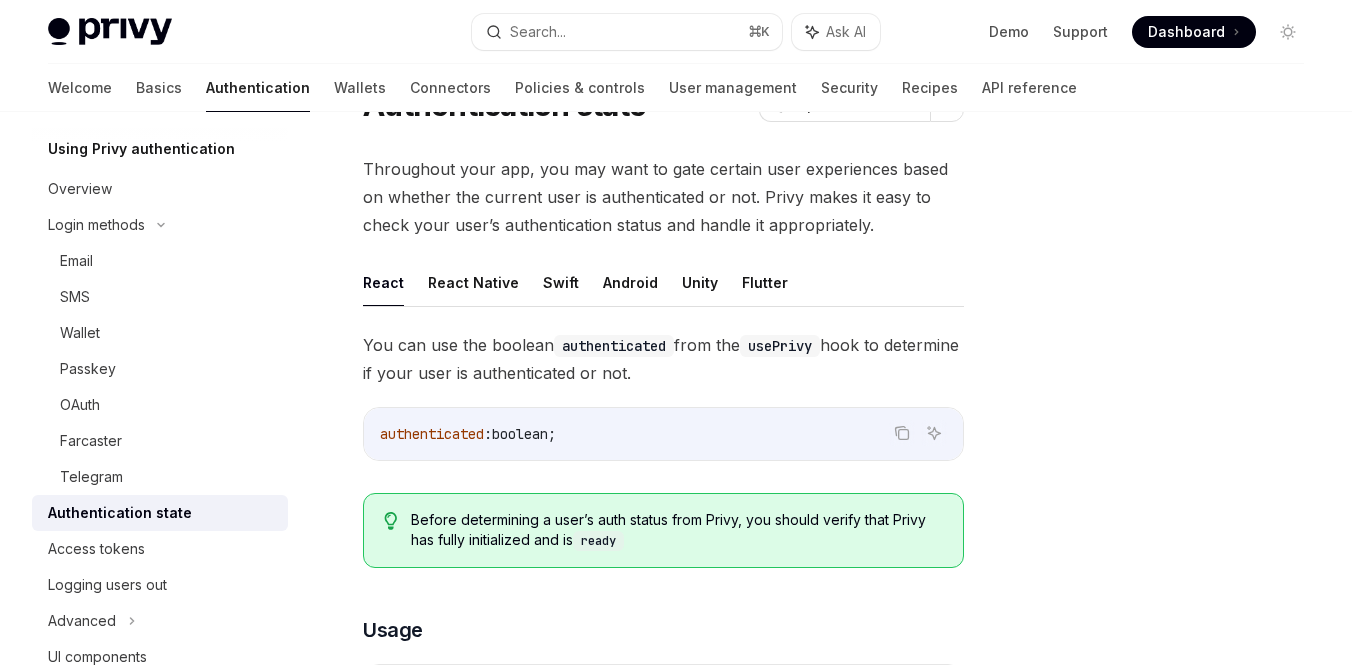 scroll, scrollTop: 121, scrollLeft: 0, axis: vertical 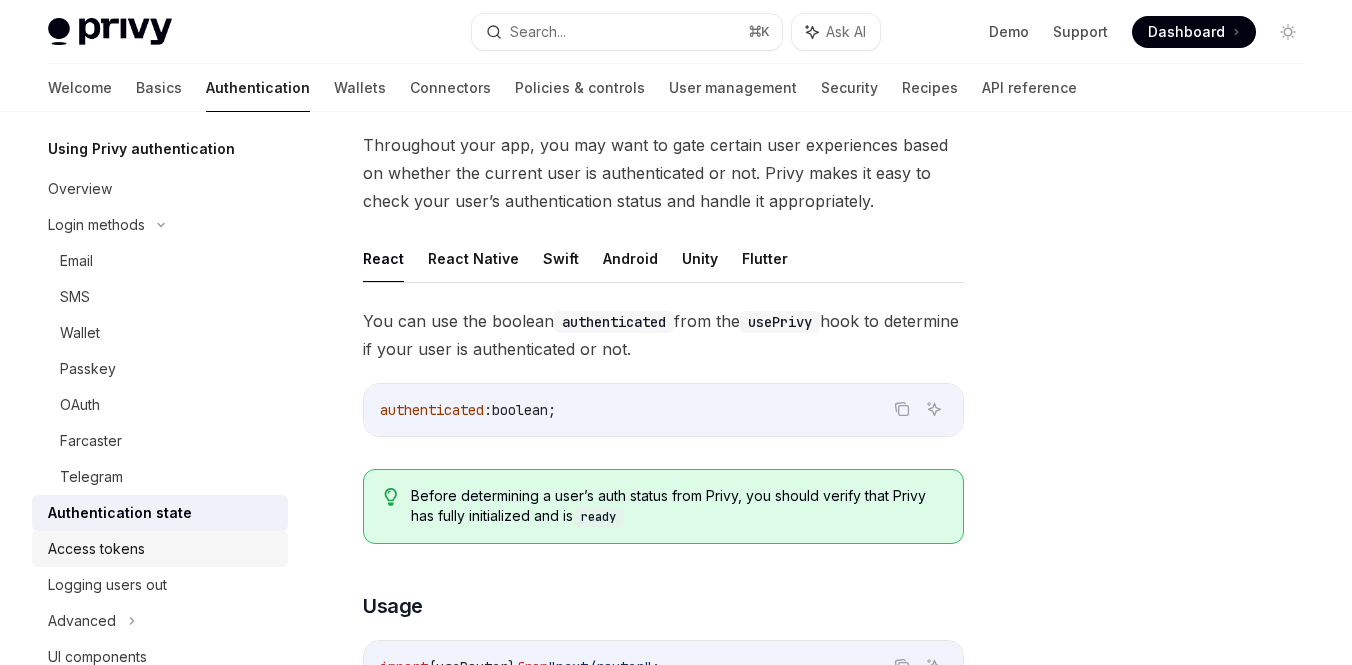 click on "Access tokens" at bounding box center (96, 549) 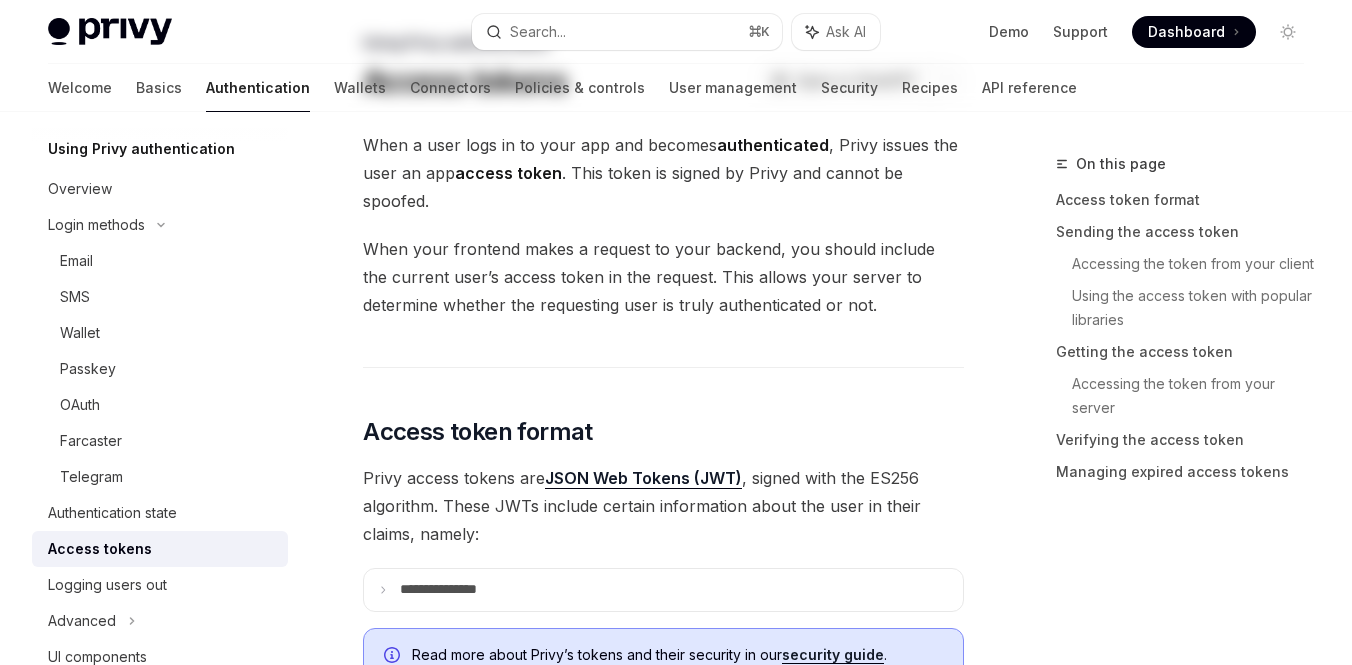 scroll, scrollTop: 0, scrollLeft: 0, axis: both 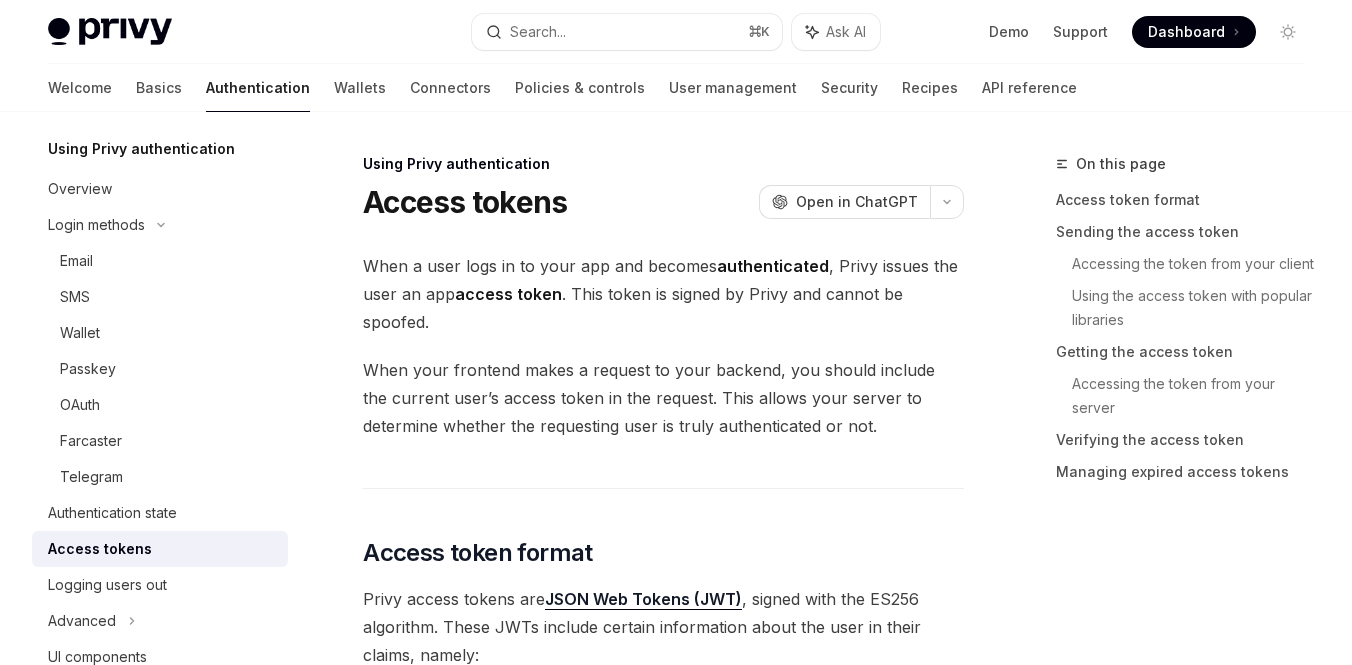 type on "*" 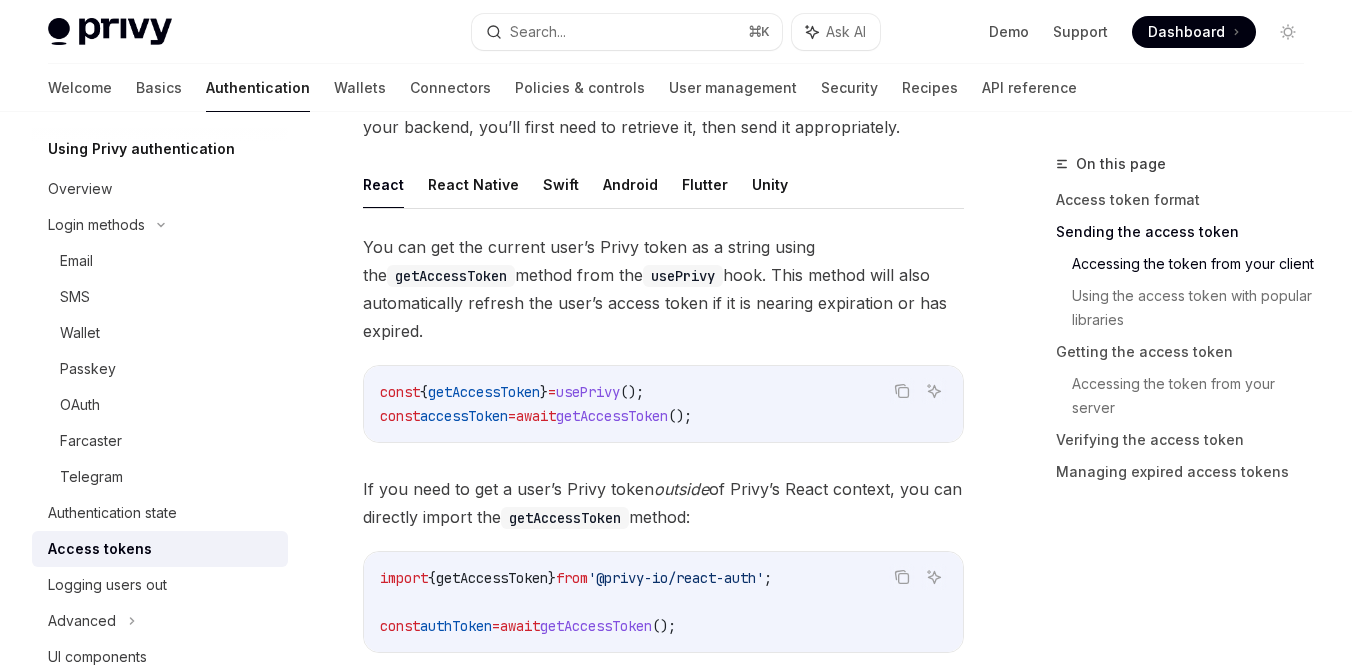 scroll, scrollTop: 939, scrollLeft: 0, axis: vertical 